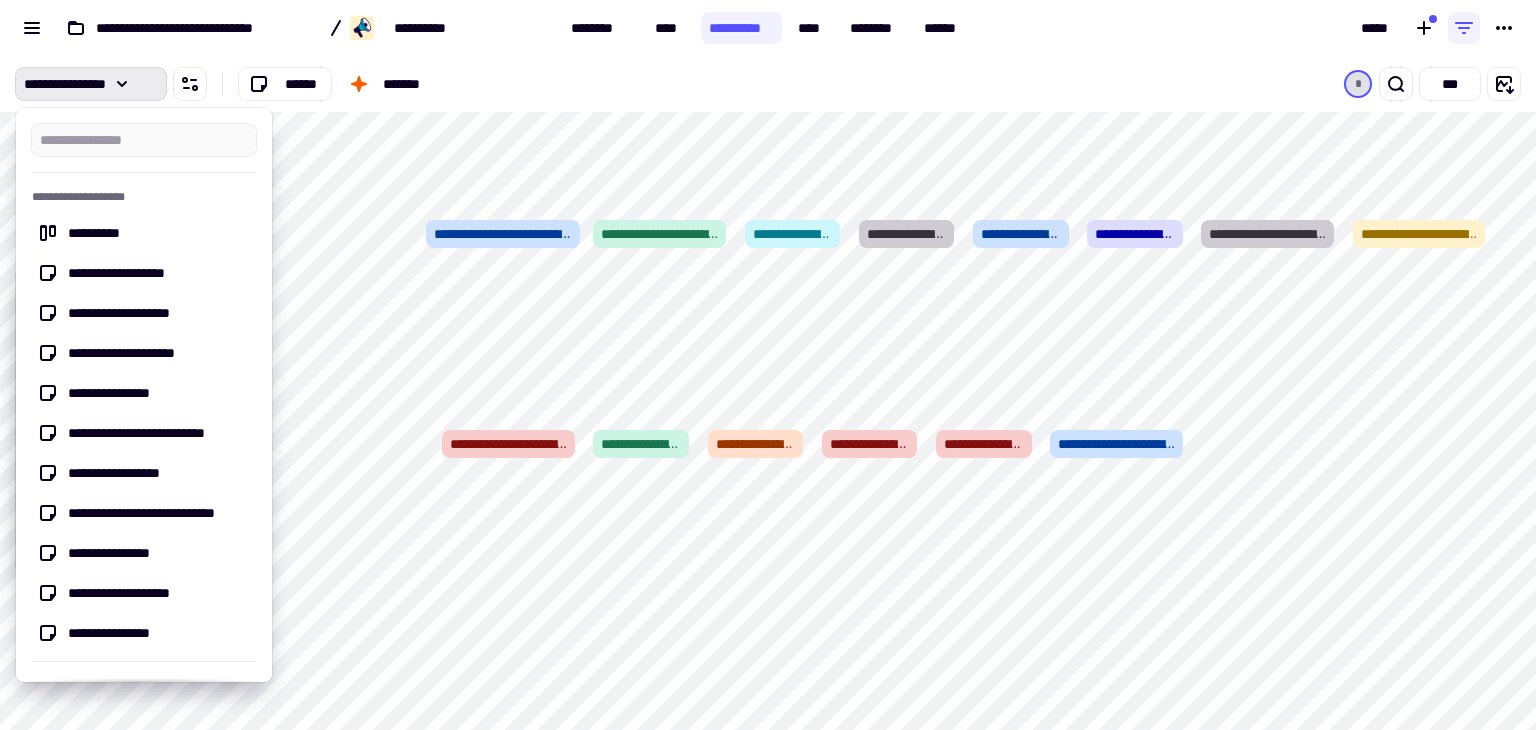 scroll, scrollTop: 0, scrollLeft: 0, axis: both 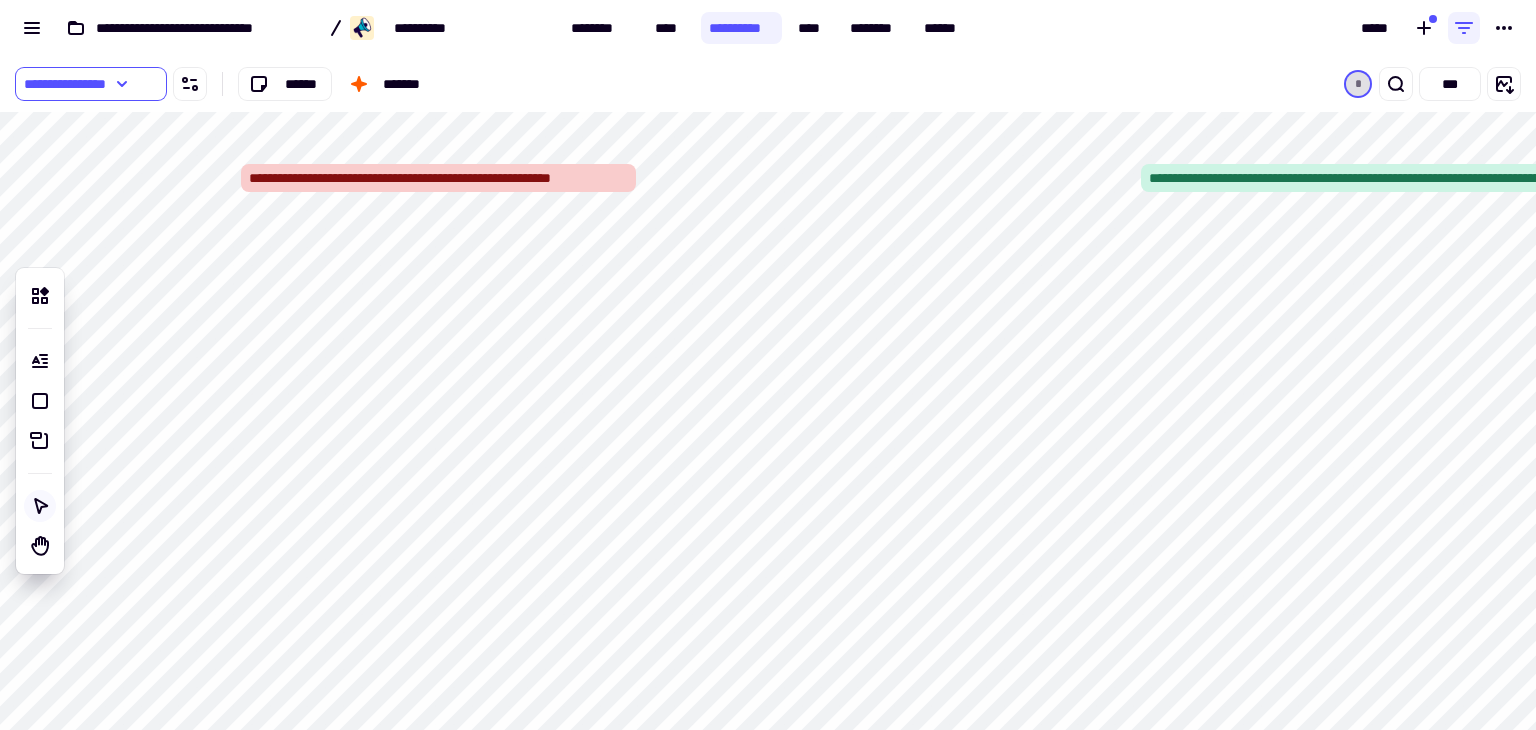 click on "**********" at bounding box center [768, 393] 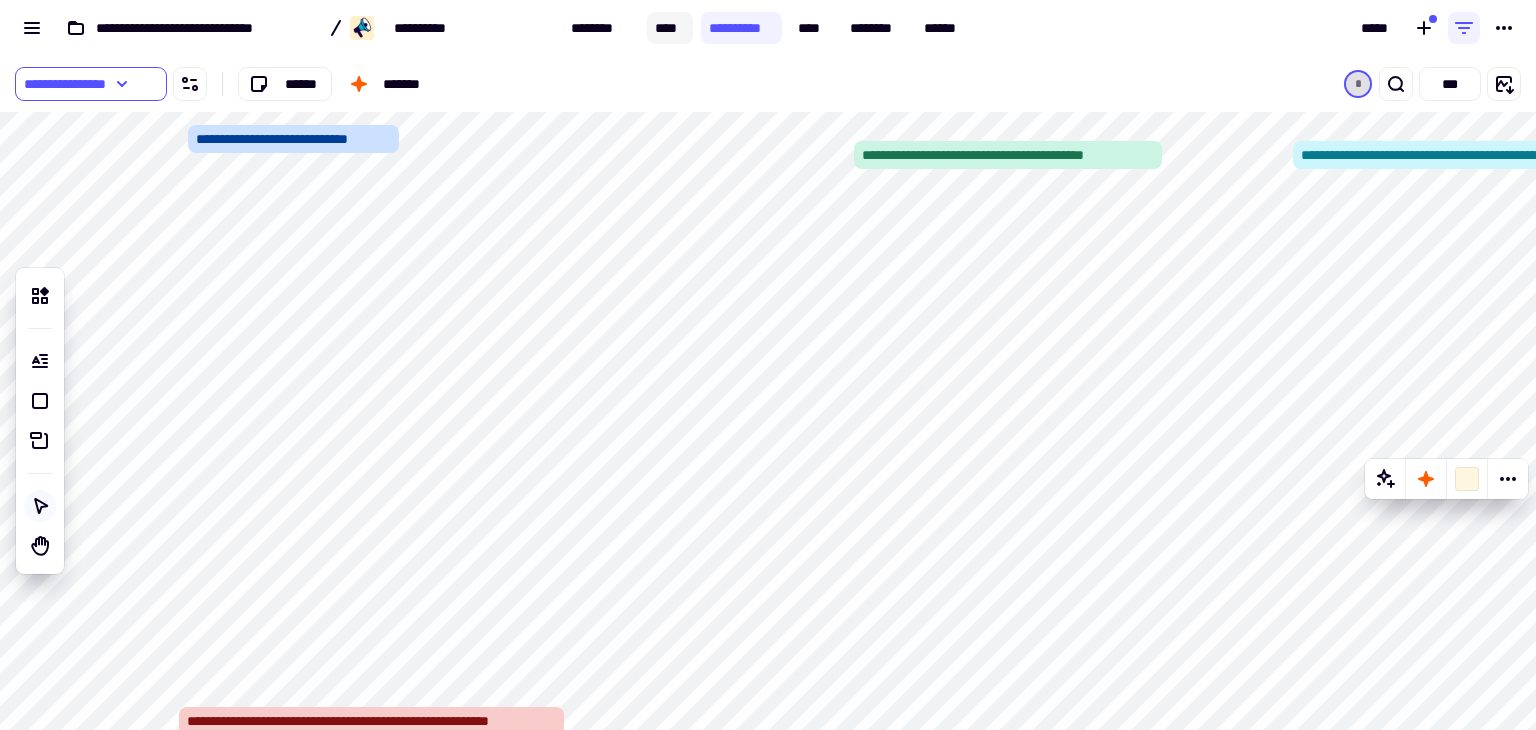 click on "****" 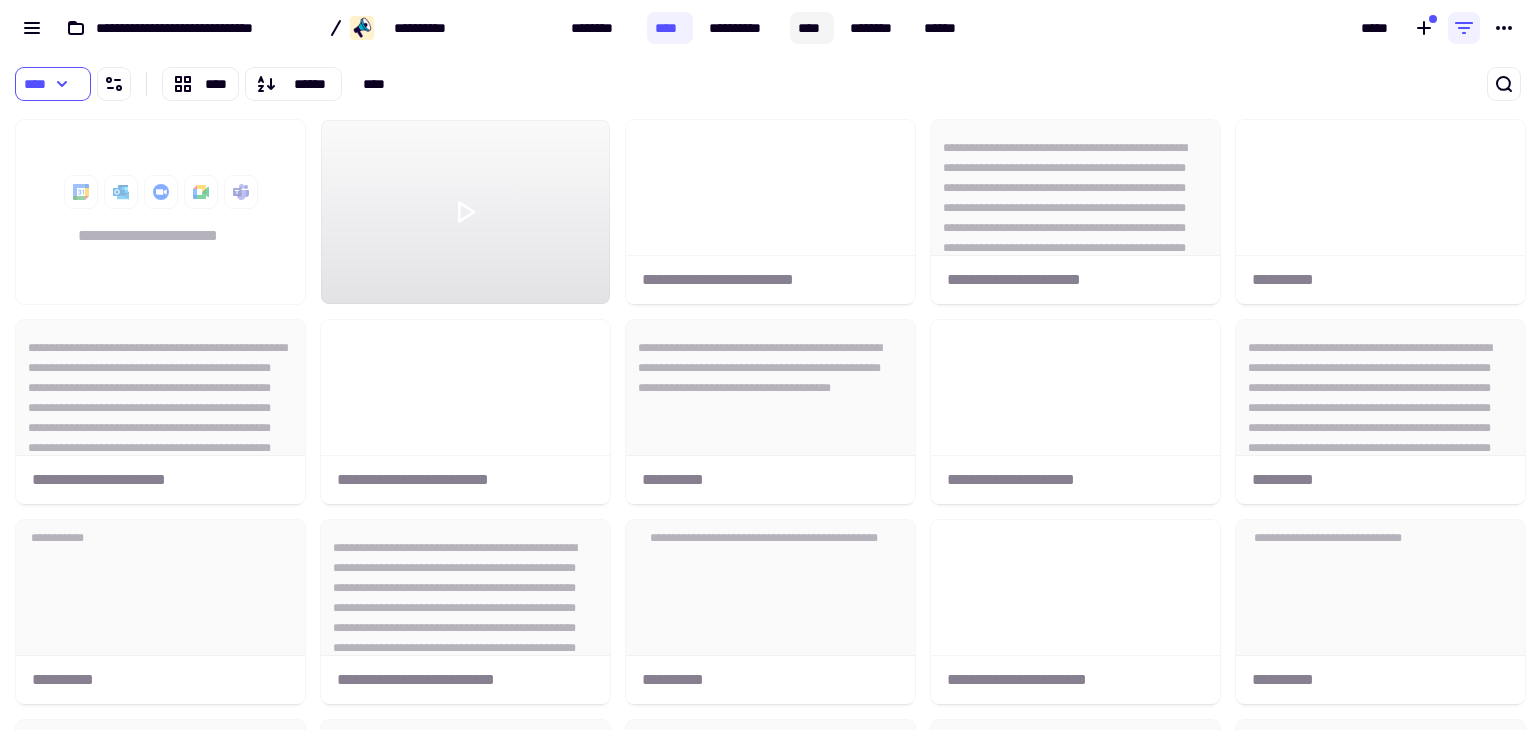 scroll, scrollTop: 16, scrollLeft: 16, axis: both 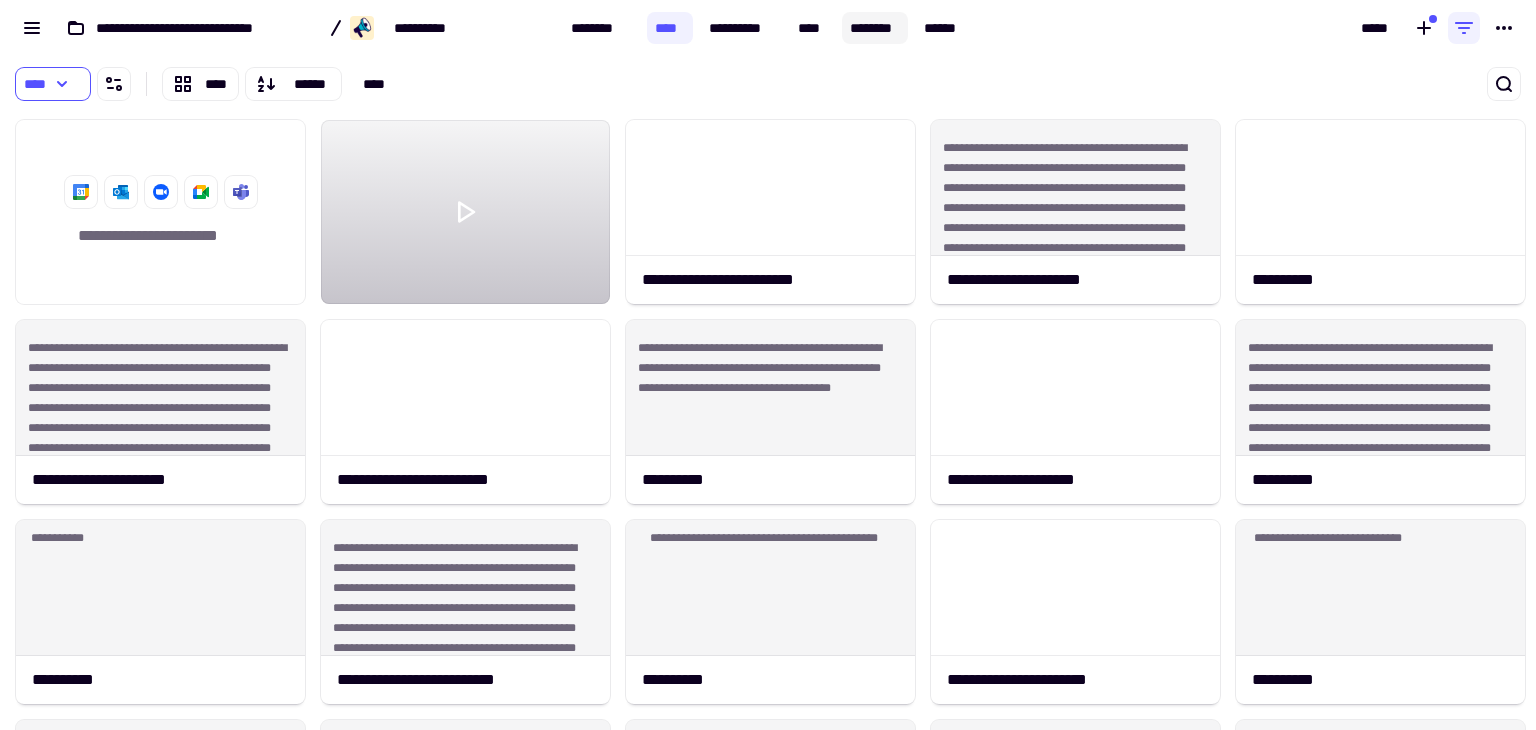 click on "********" 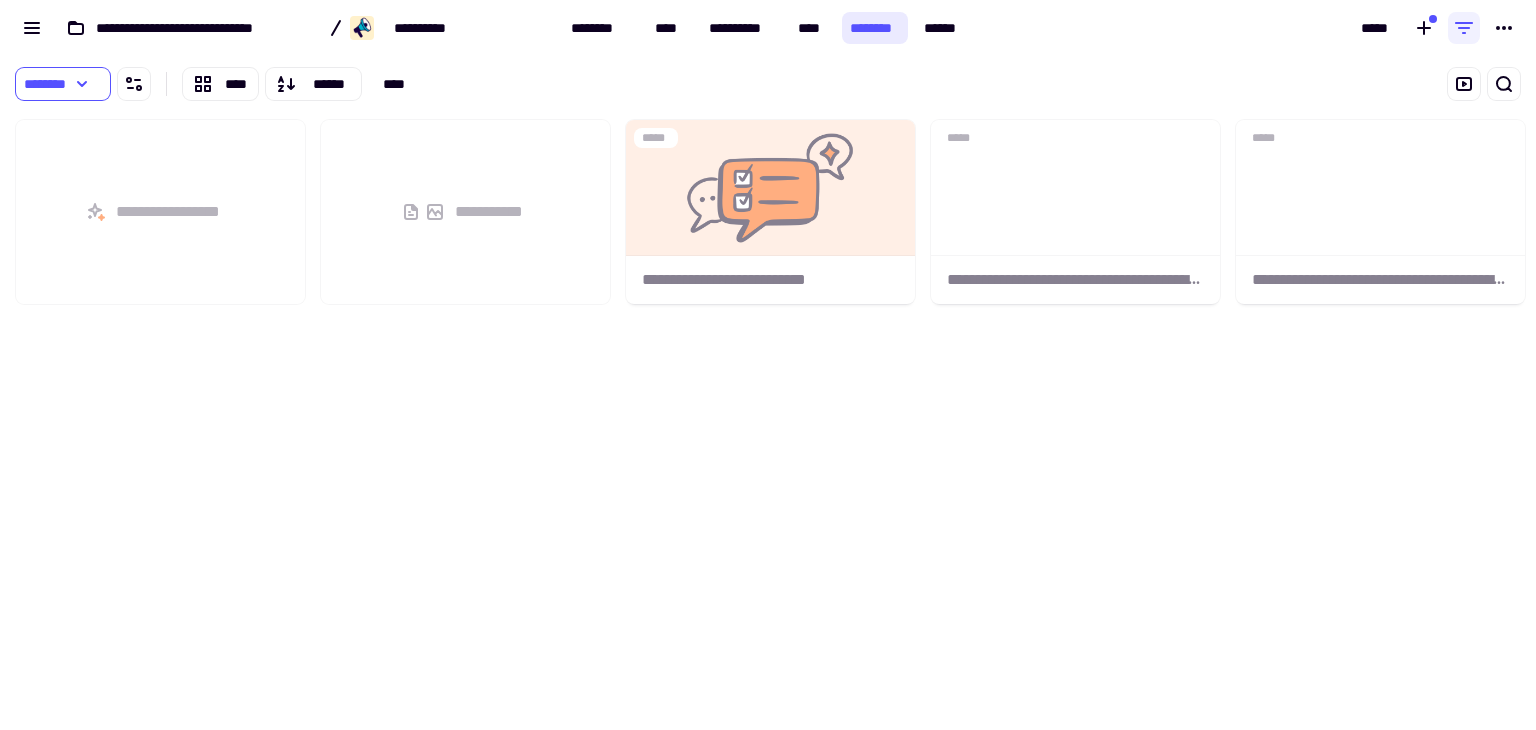 scroll, scrollTop: 16, scrollLeft: 16, axis: both 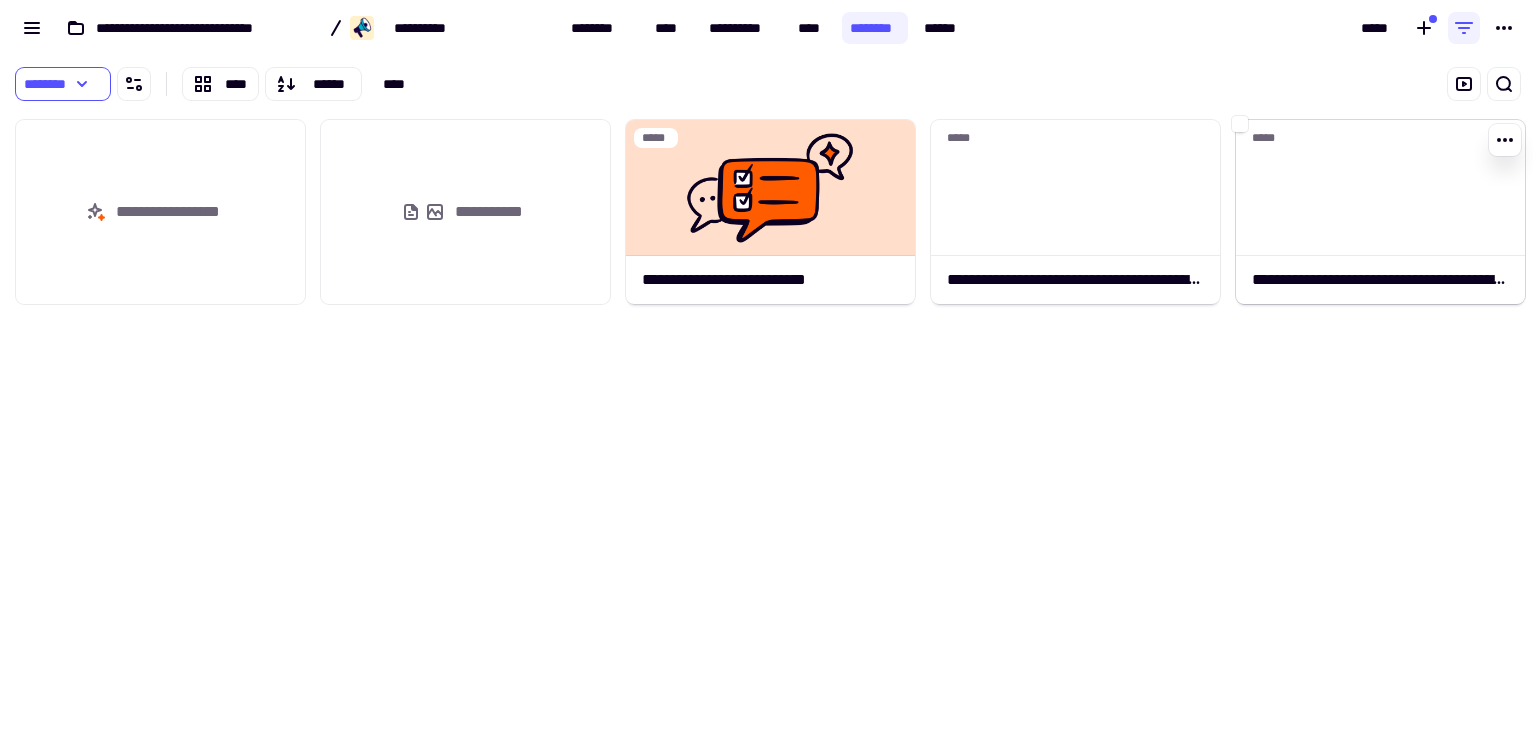 click on "**********" 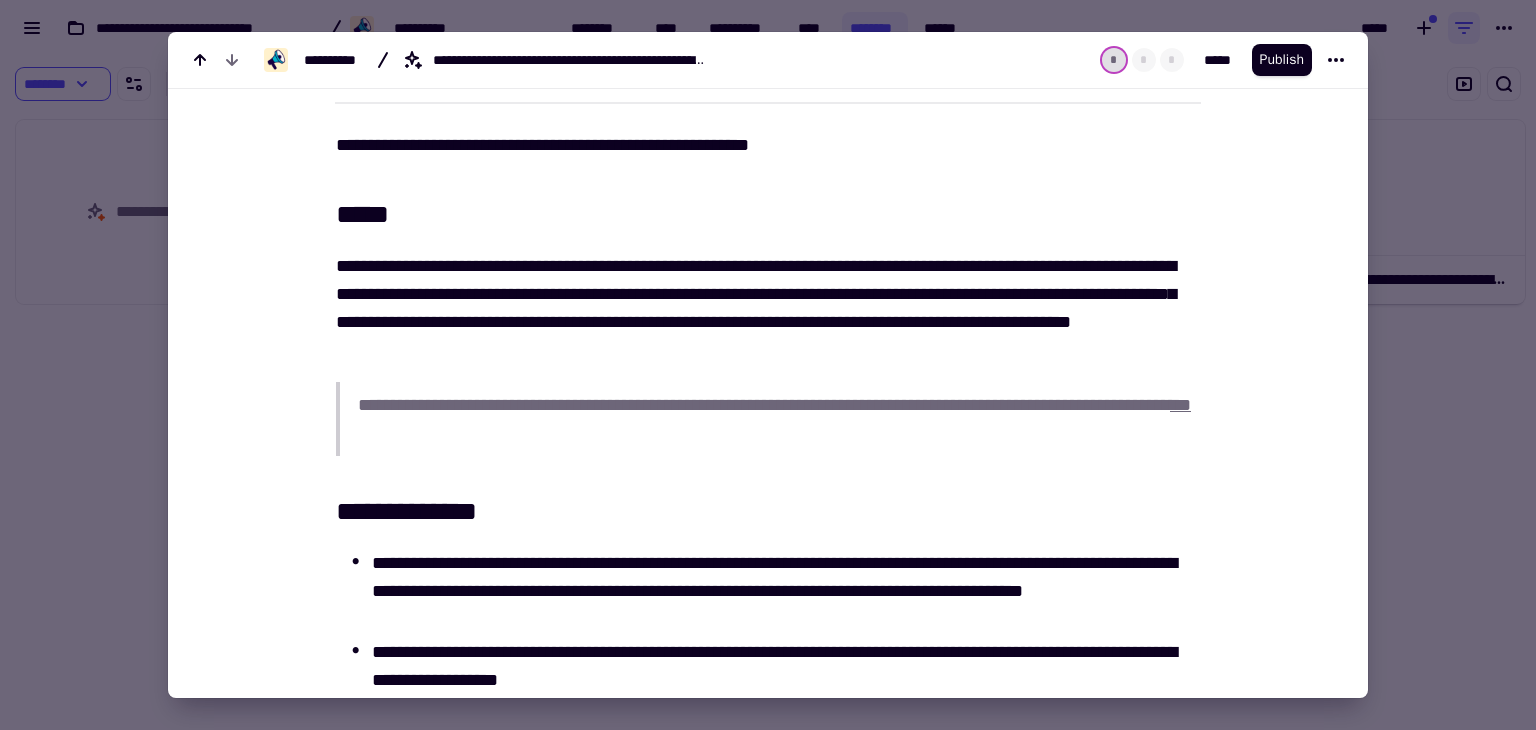 scroll, scrollTop: 744, scrollLeft: 0, axis: vertical 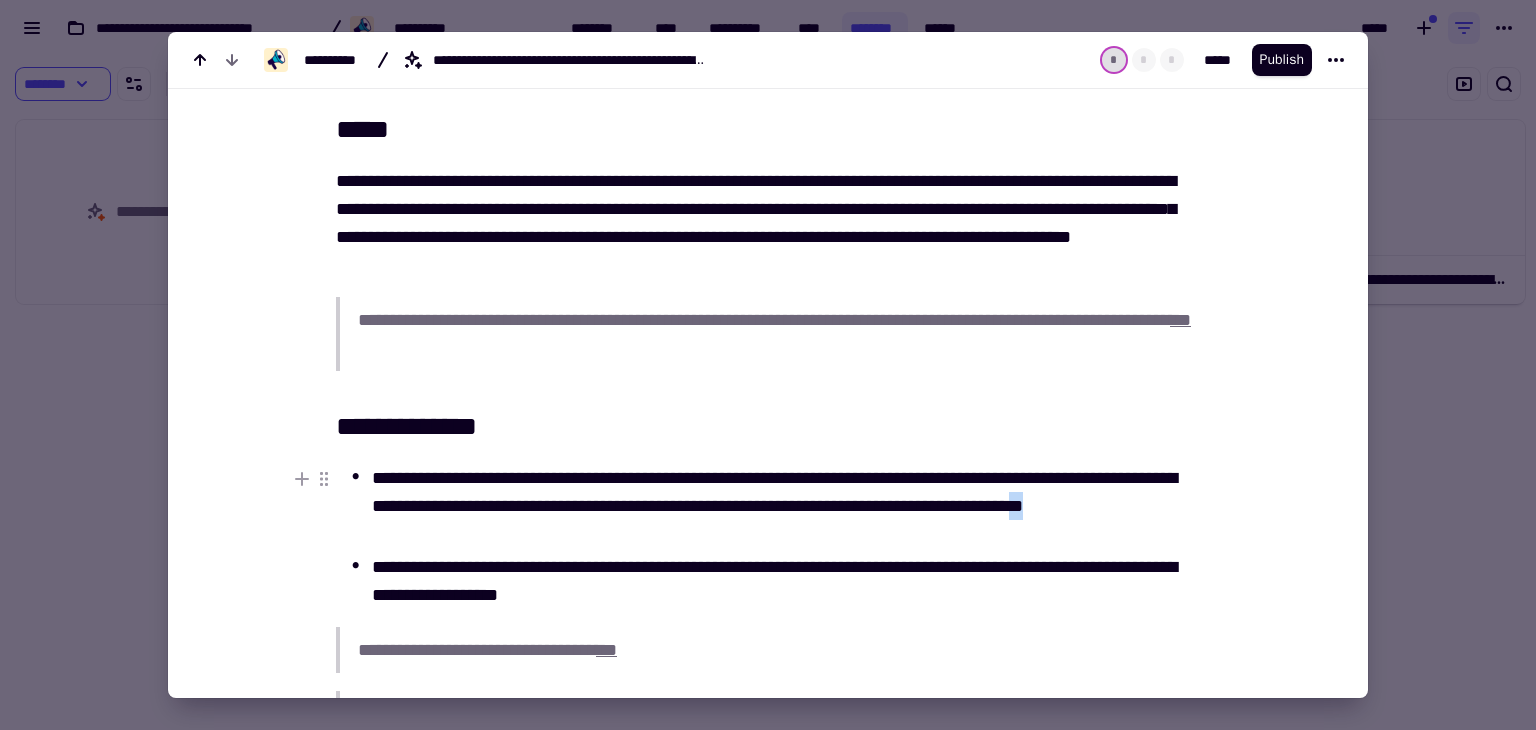 drag, startPoint x: 460, startPoint y: 539, endPoint x: 418, endPoint y: 536, distance: 42.107006 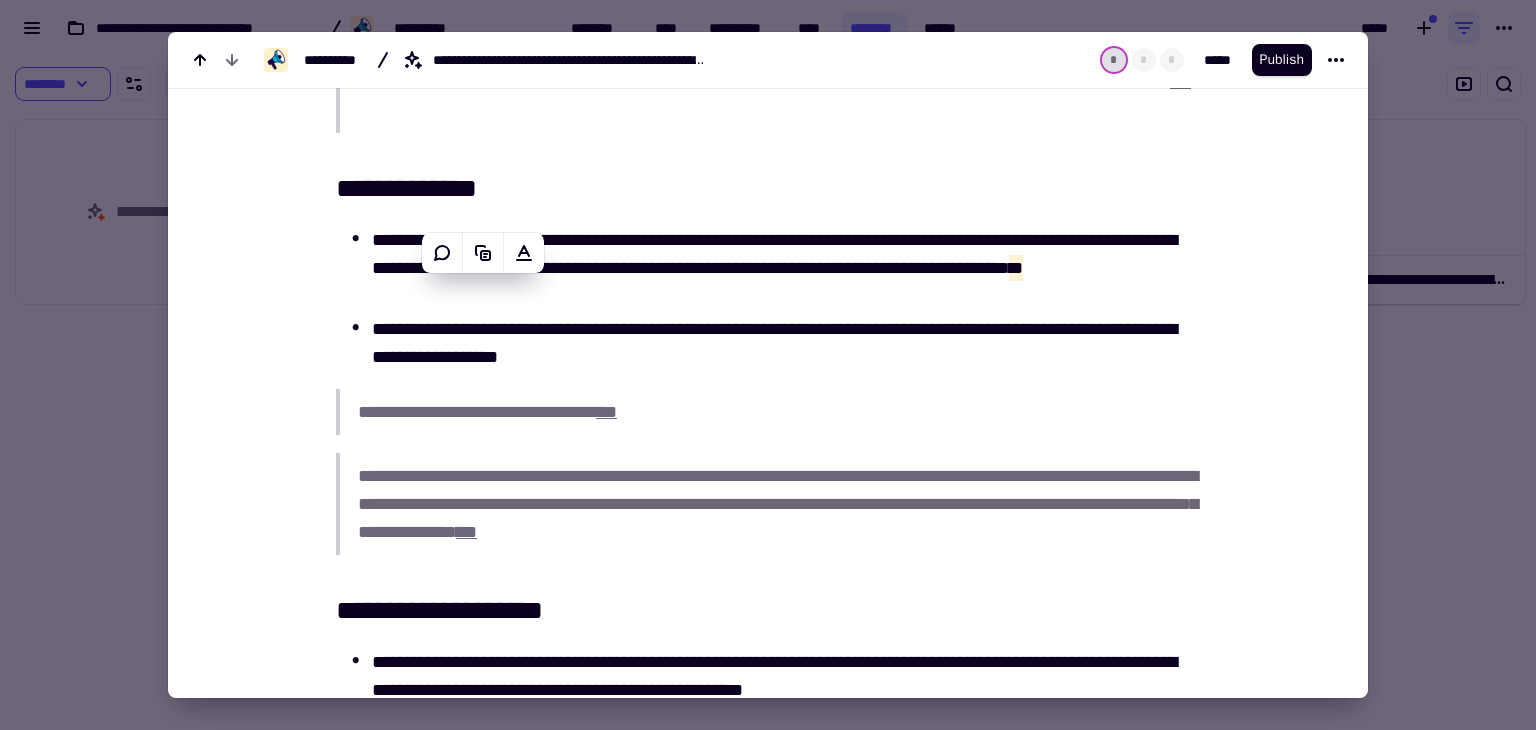 scroll, scrollTop: 996, scrollLeft: 0, axis: vertical 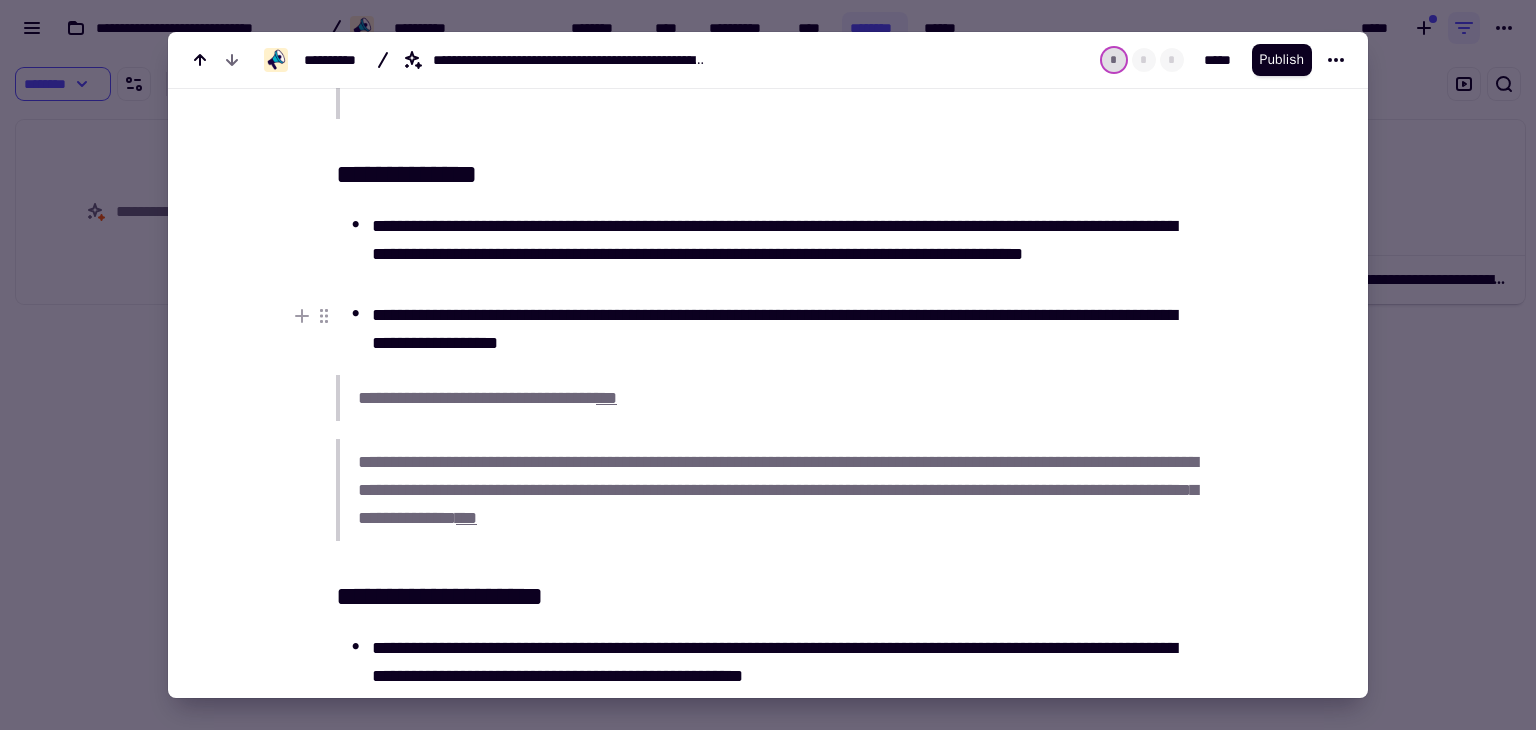 click on "**********" at bounding box center (786, 329) 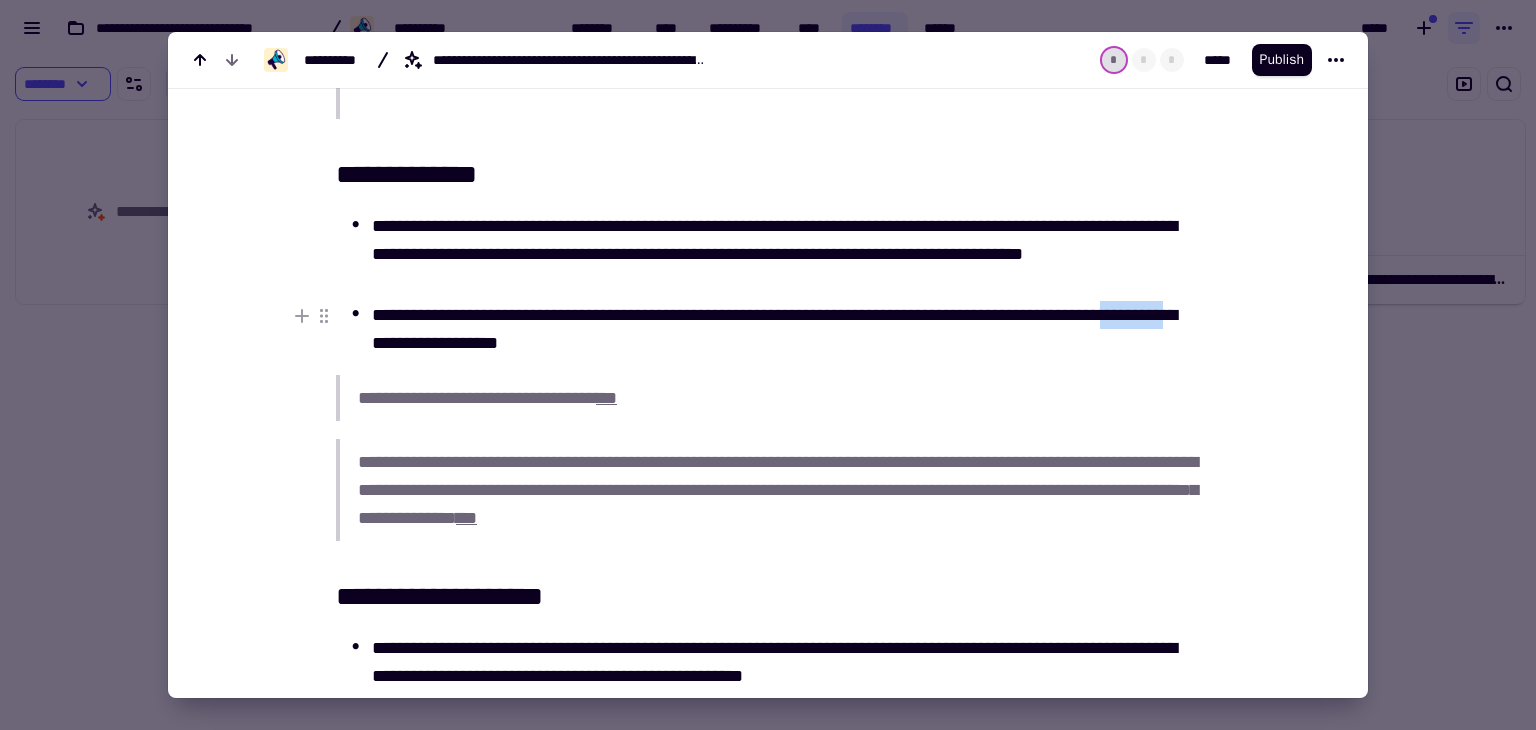 click on "**********" at bounding box center [786, 329] 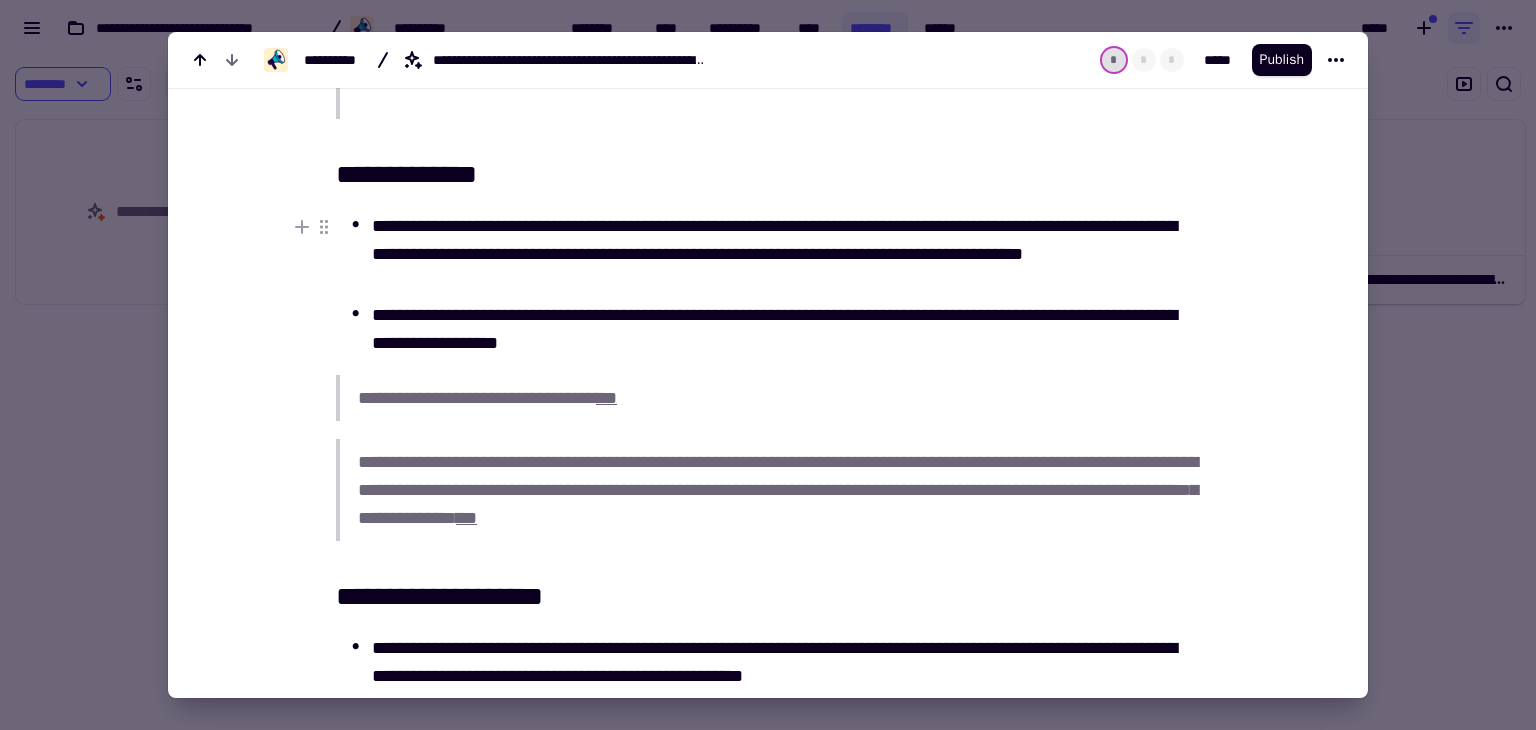 click on "**********" at bounding box center [786, 254] 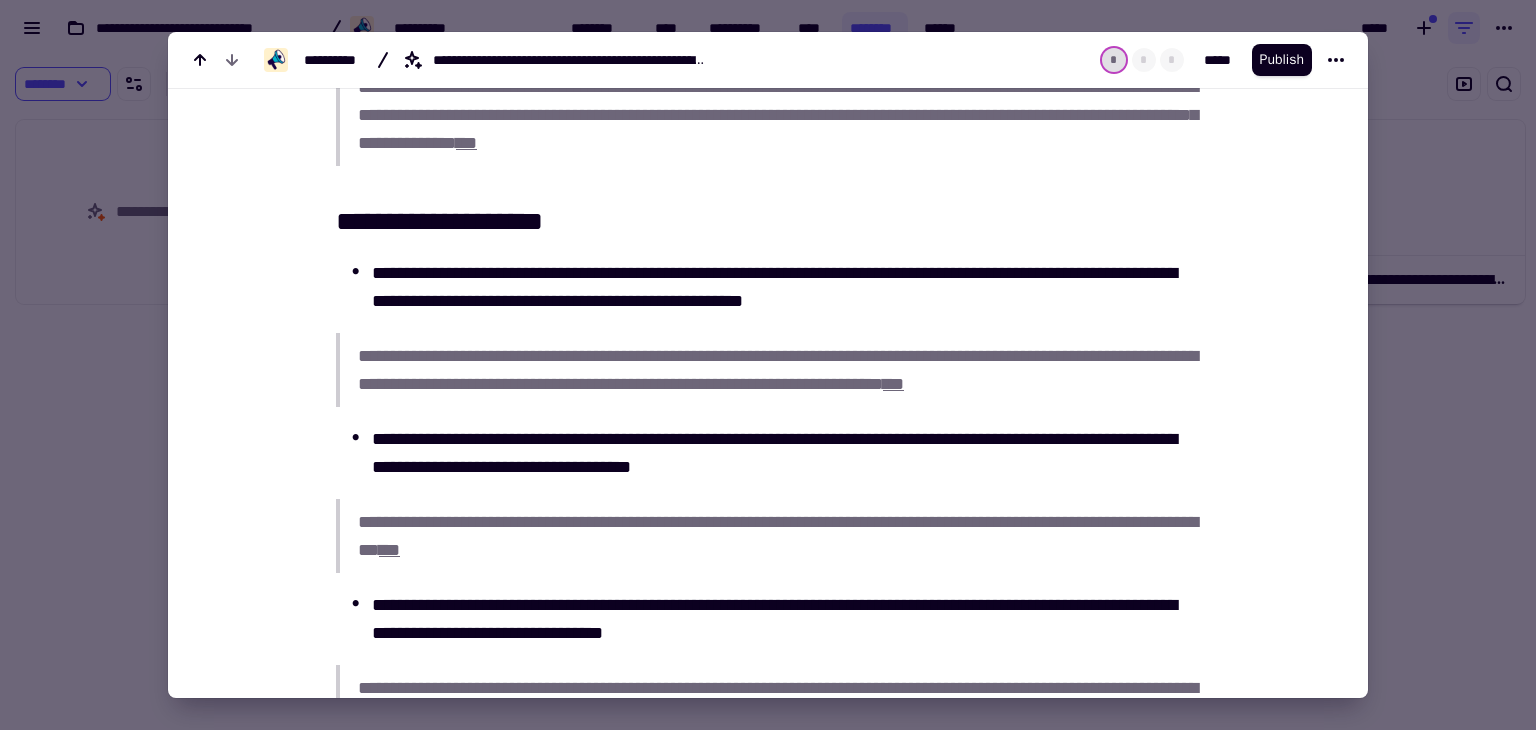 scroll, scrollTop: 1372, scrollLeft: 0, axis: vertical 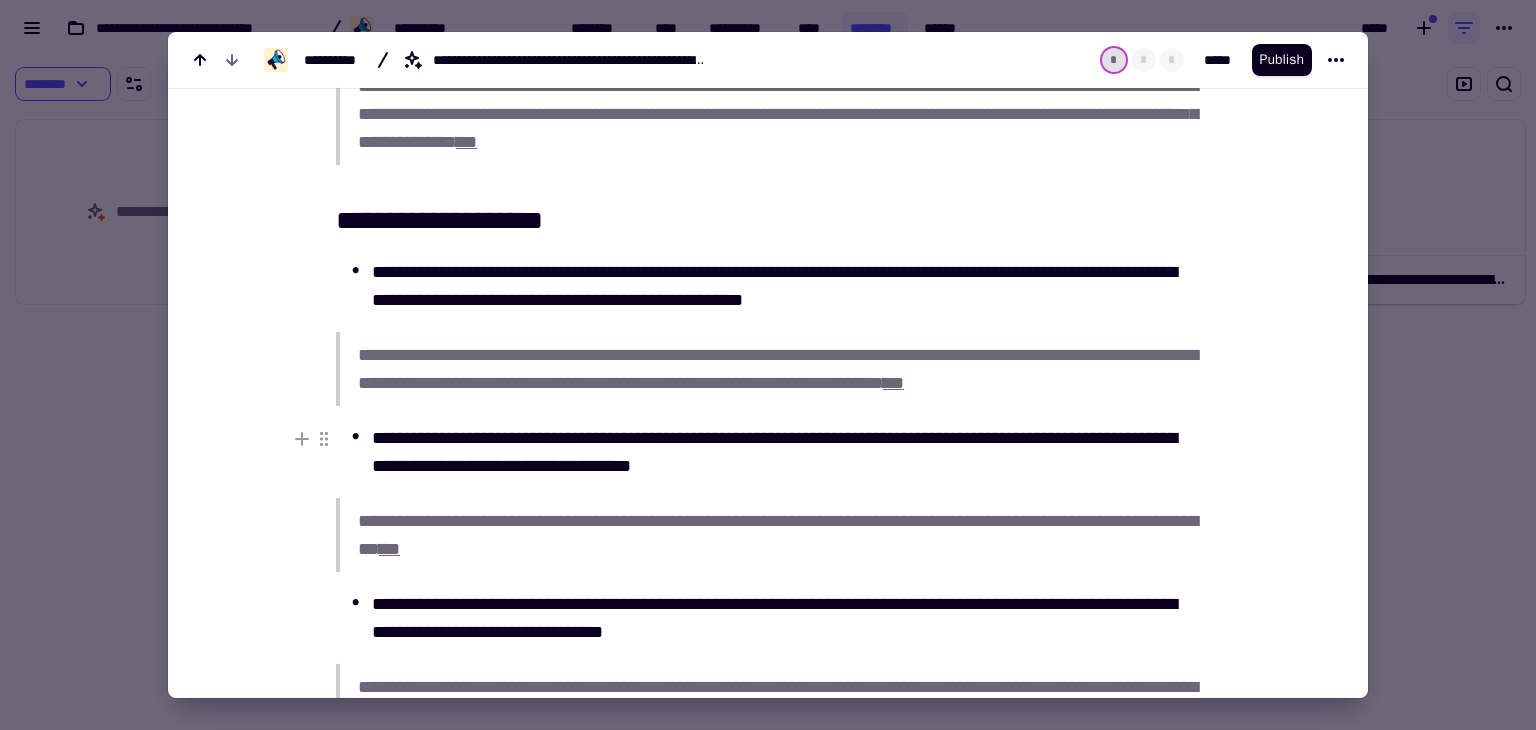 click on "**********" at bounding box center (786, 452) 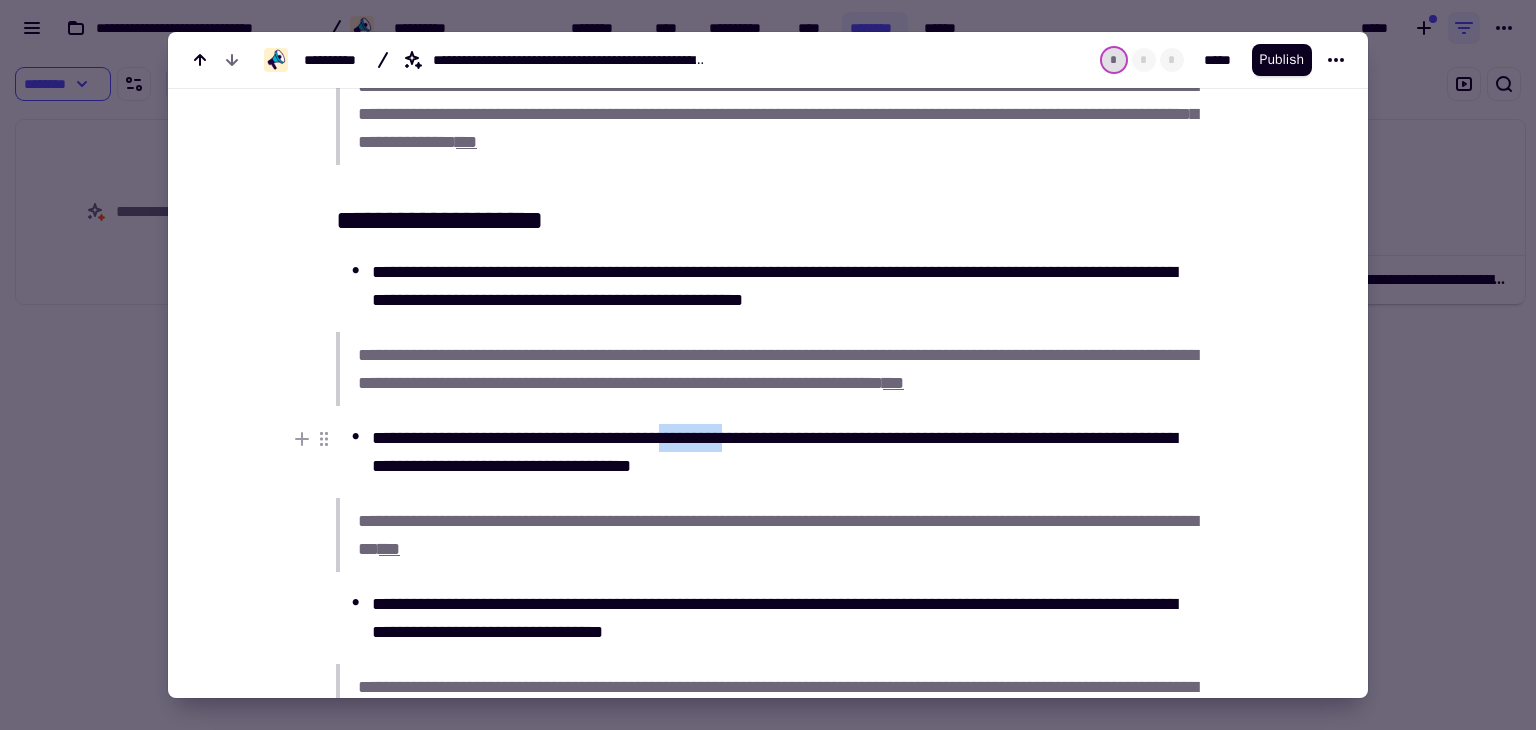 click on "**********" at bounding box center [786, 452] 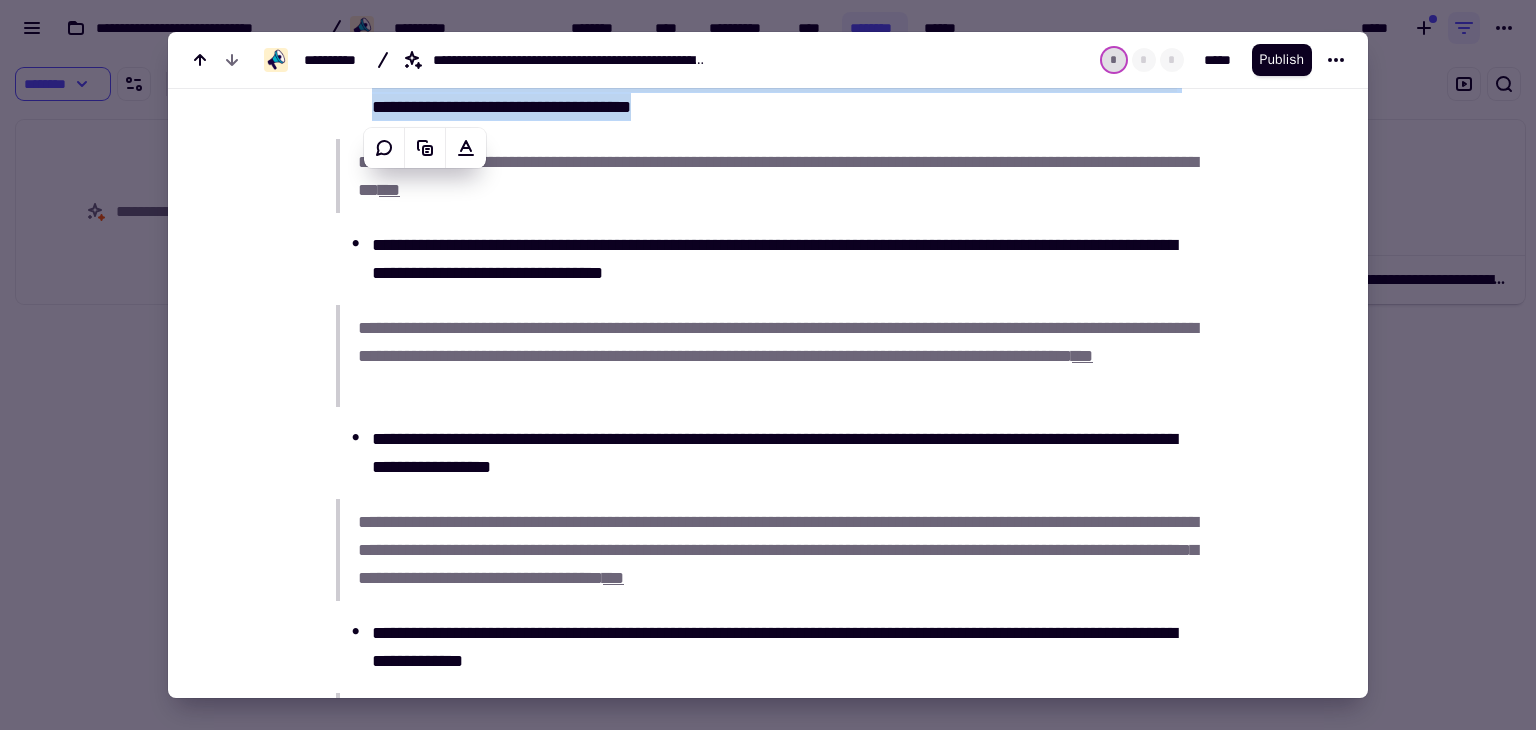 scroll, scrollTop: 1732, scrollLeft: 0, axis: vertical 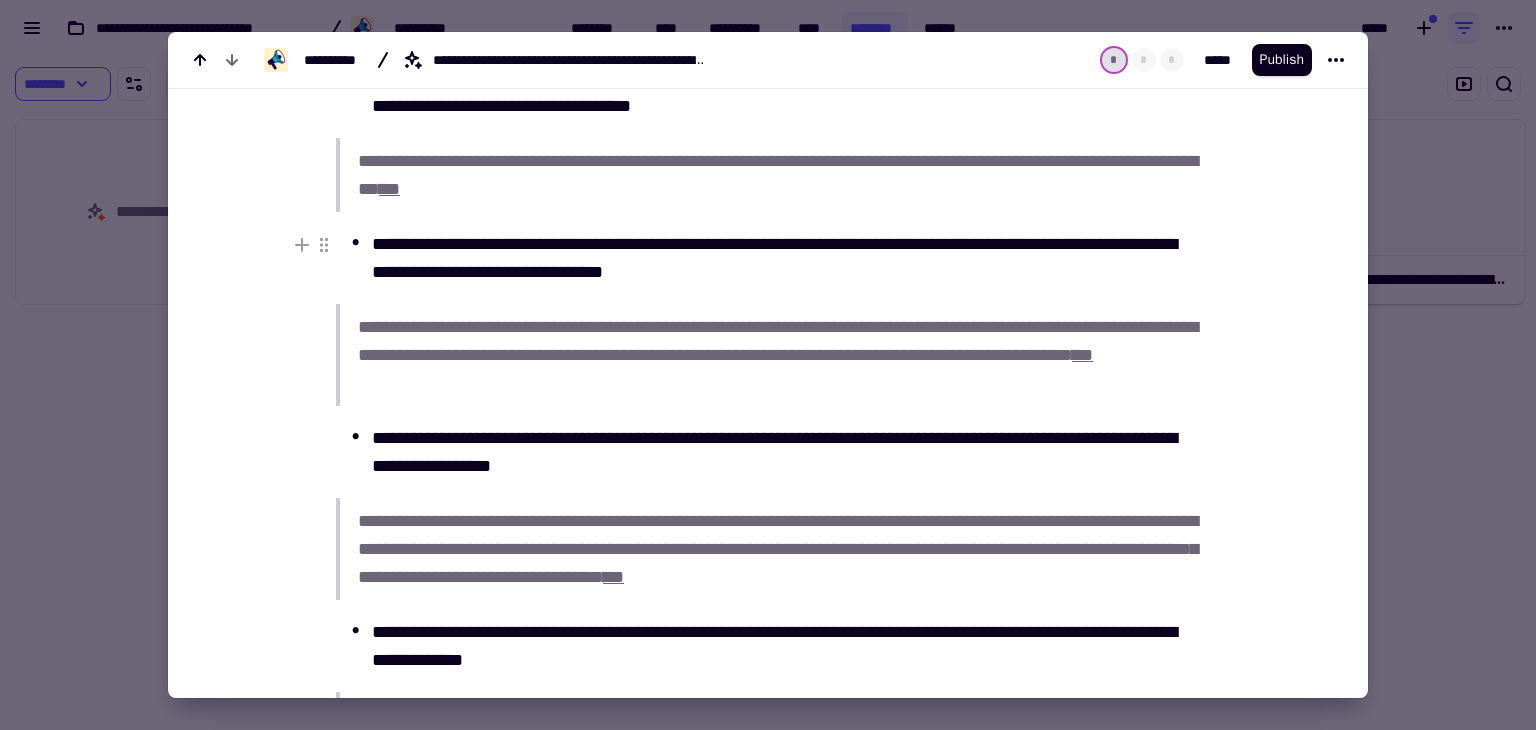 click on "**********" at bounding box center [786, 258] 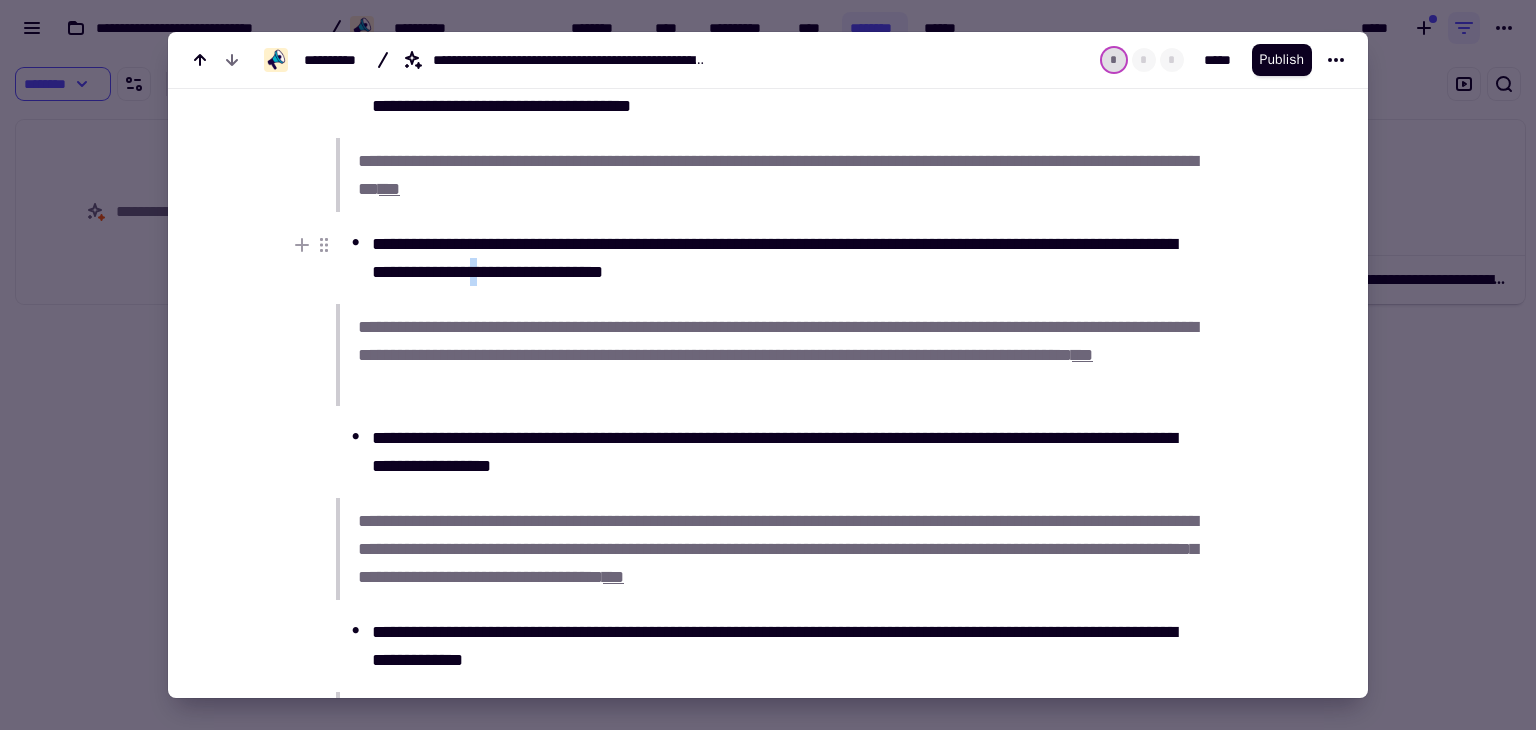 click on "**********" at bounding box center [786, 258] 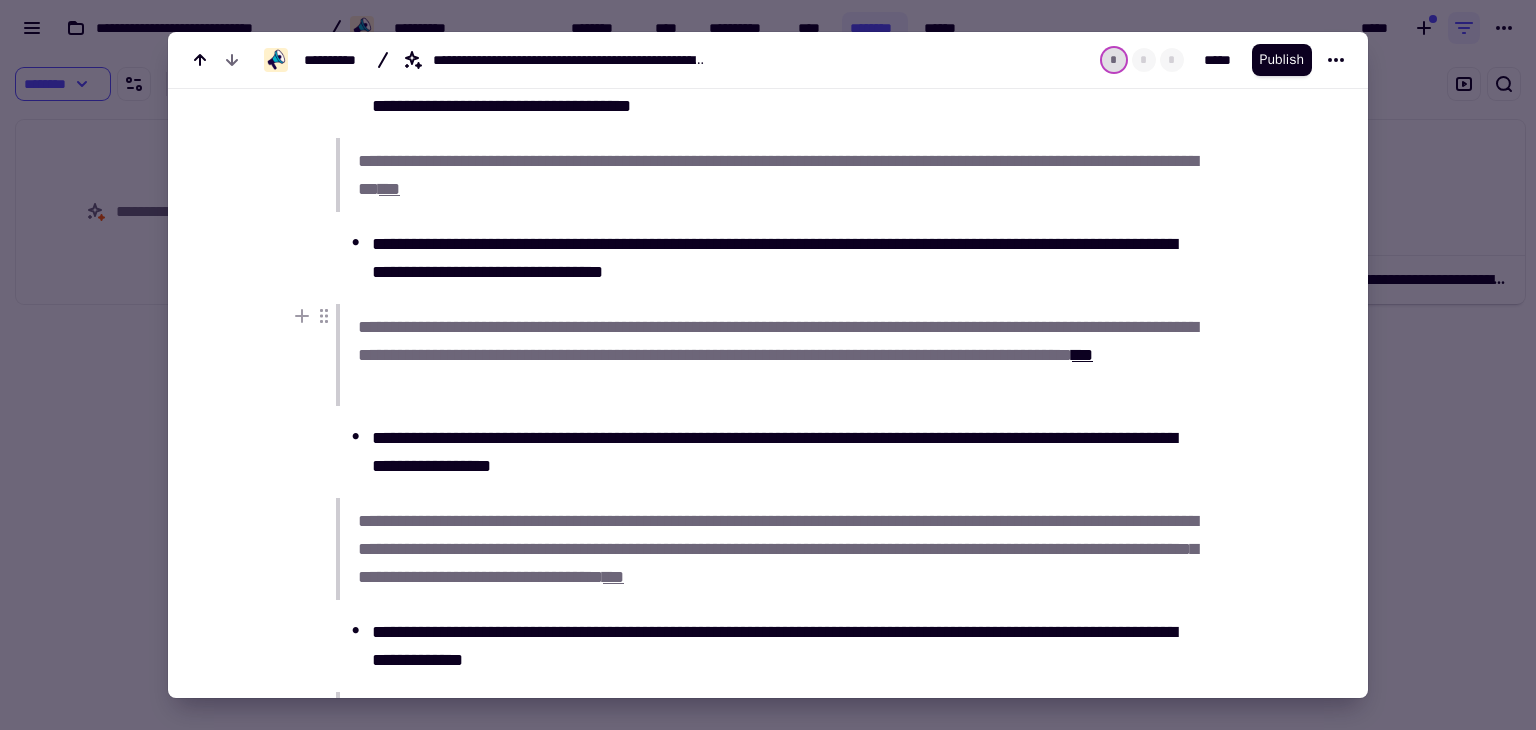 click on "***" at bounding box center (1082, 355) 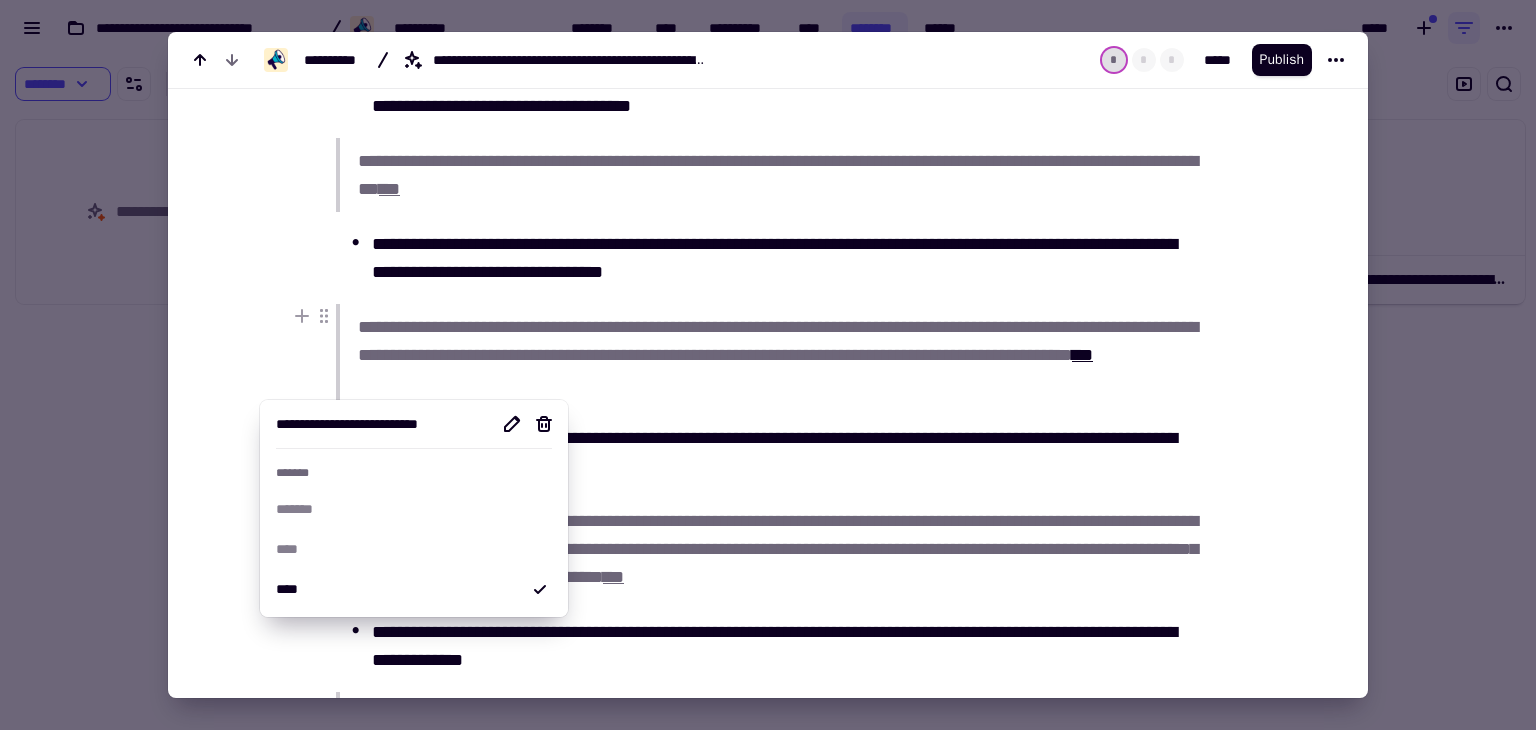 click on "***" at bounding box center [1082, 355] 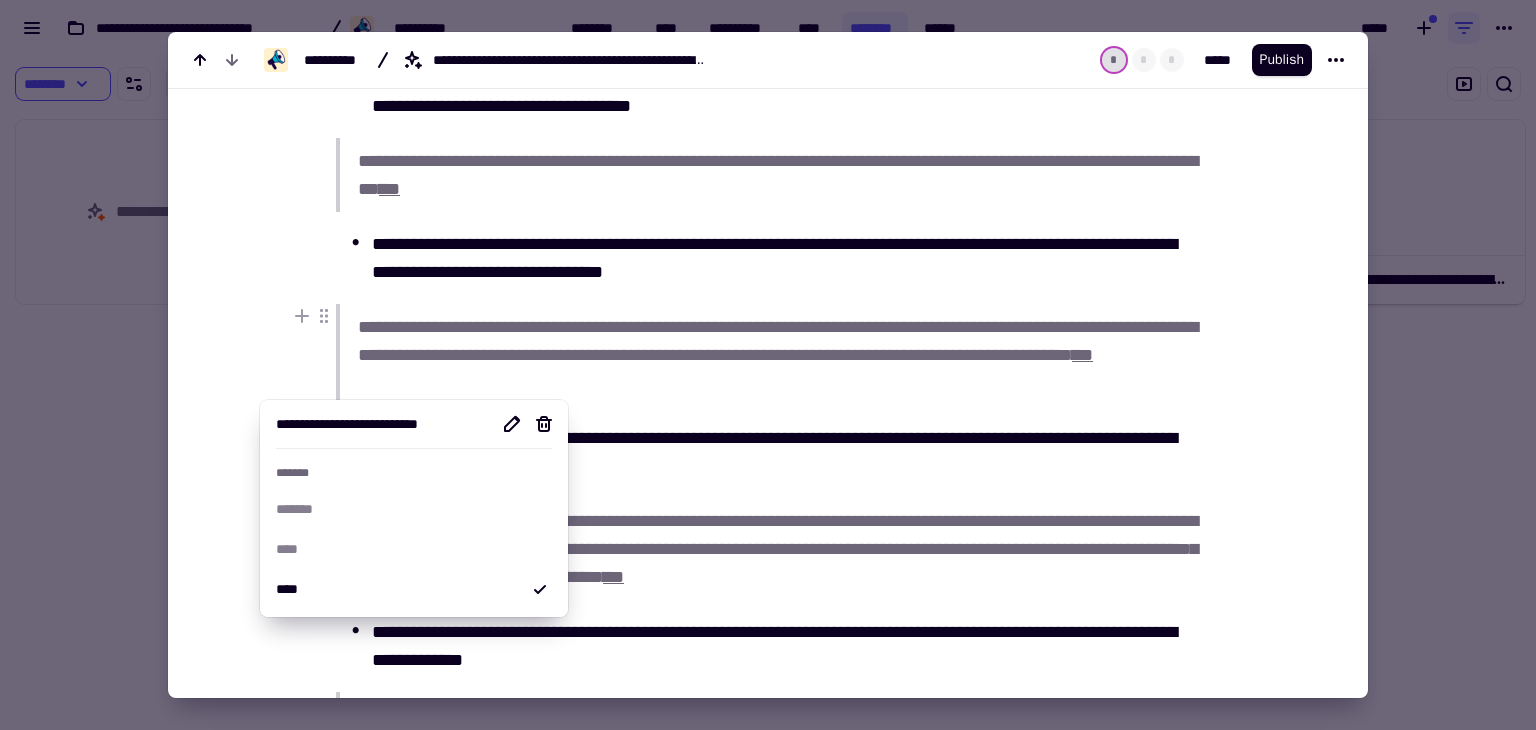 click on "**********" at bounding box center (779, 355) 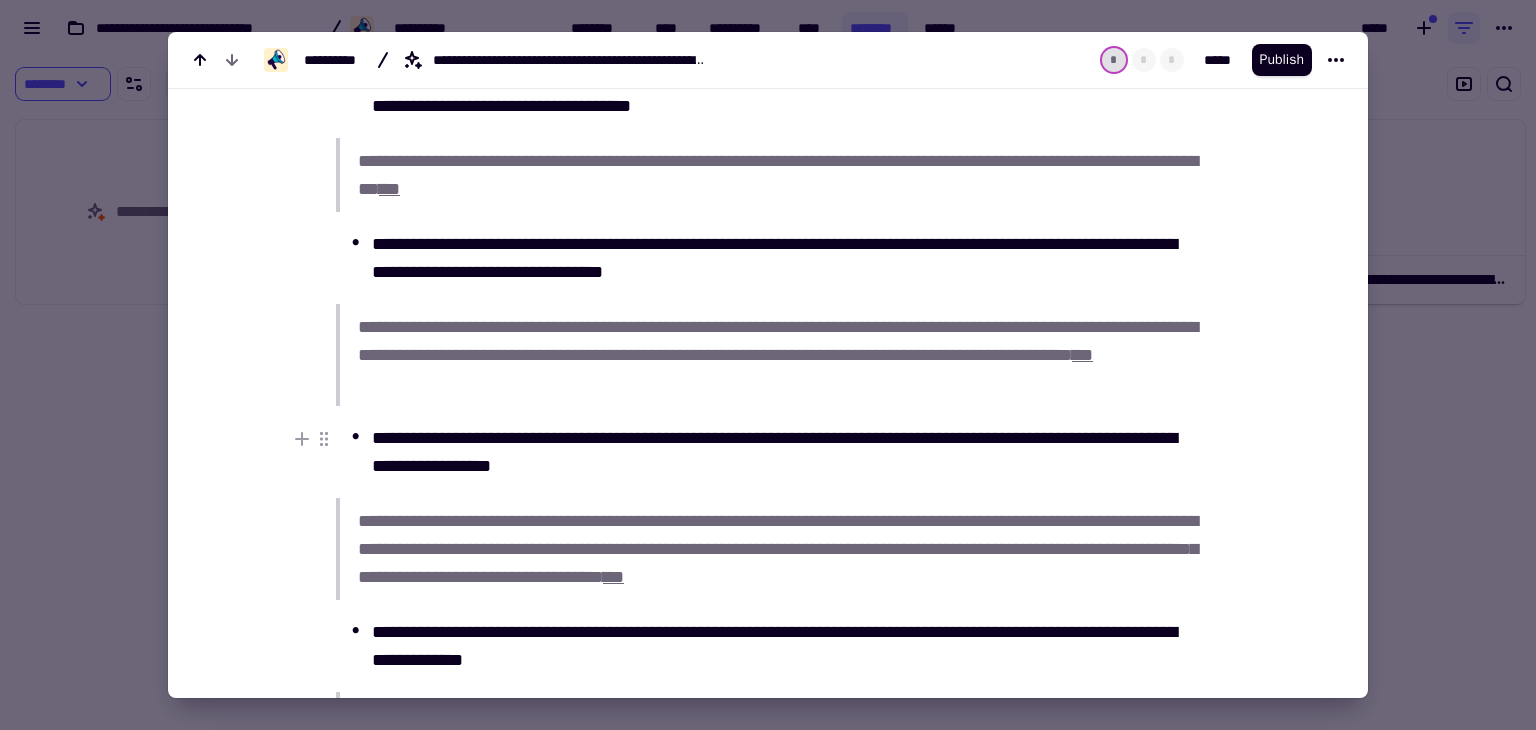 click on "**********" at bounding box center [786, 452] 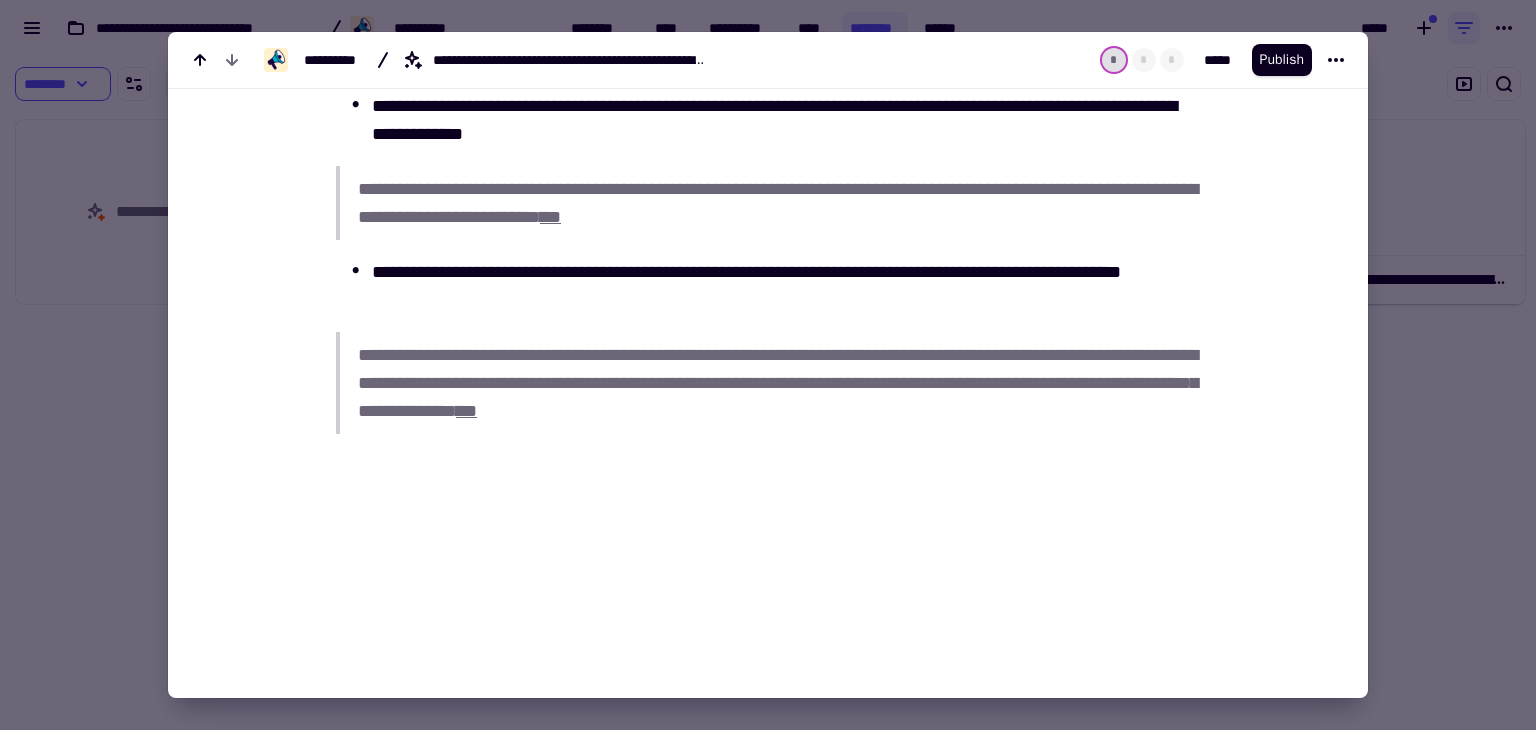 scroll, scrollTop: 2300, scrollLeft: 0, axis: vertical 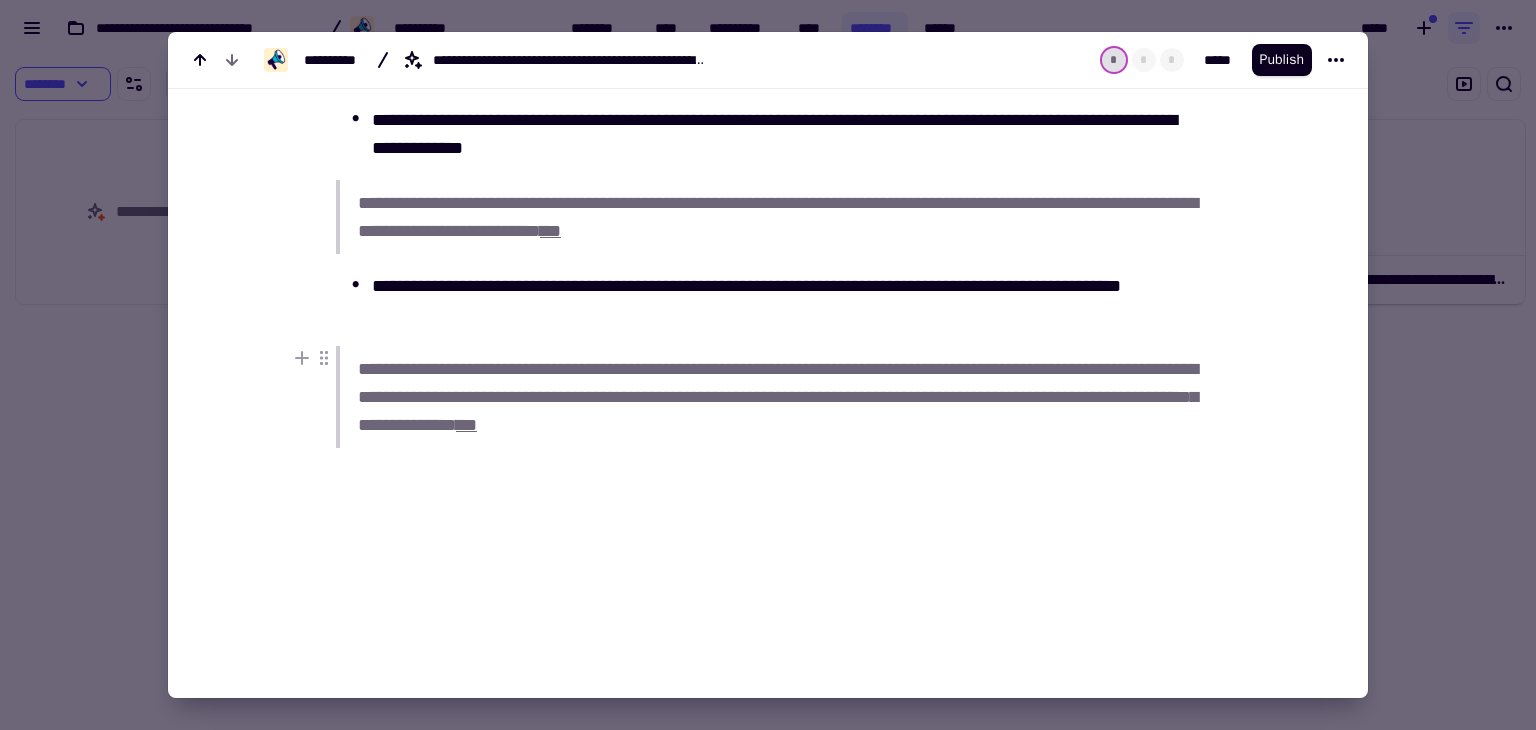 click at bounding box center (768, 365) 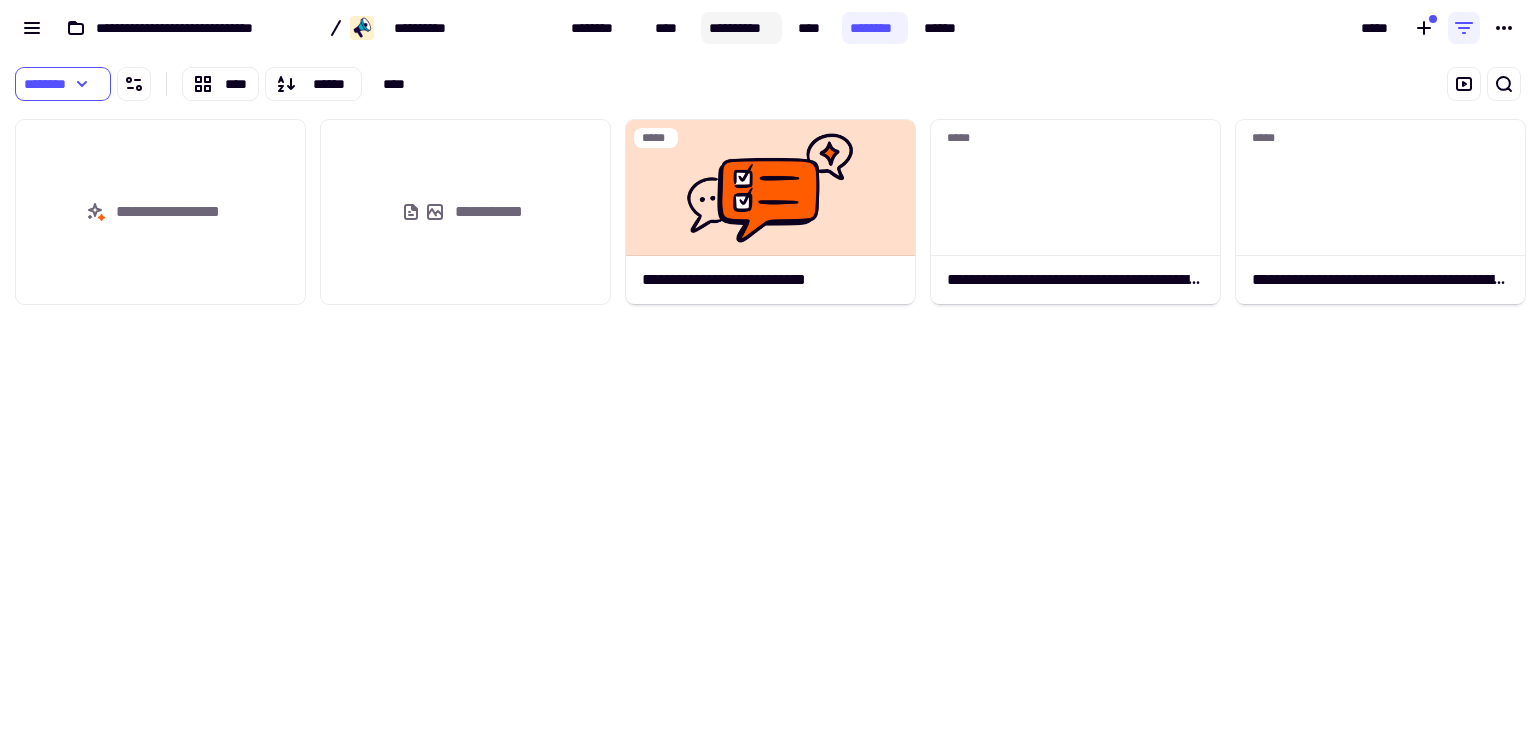 click on "**********" 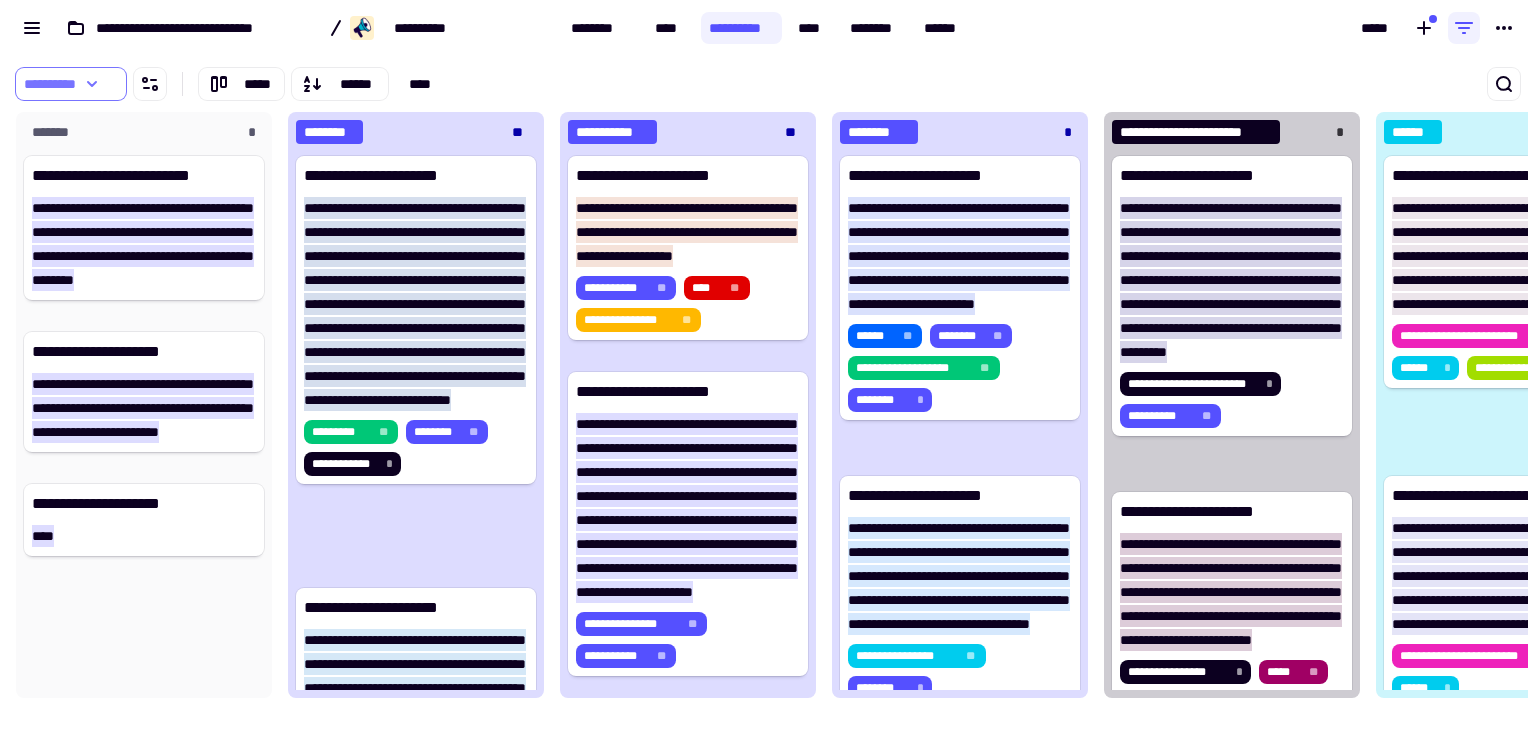 scroll, scrollTop: 16, scrollLeft: 16, axis: both 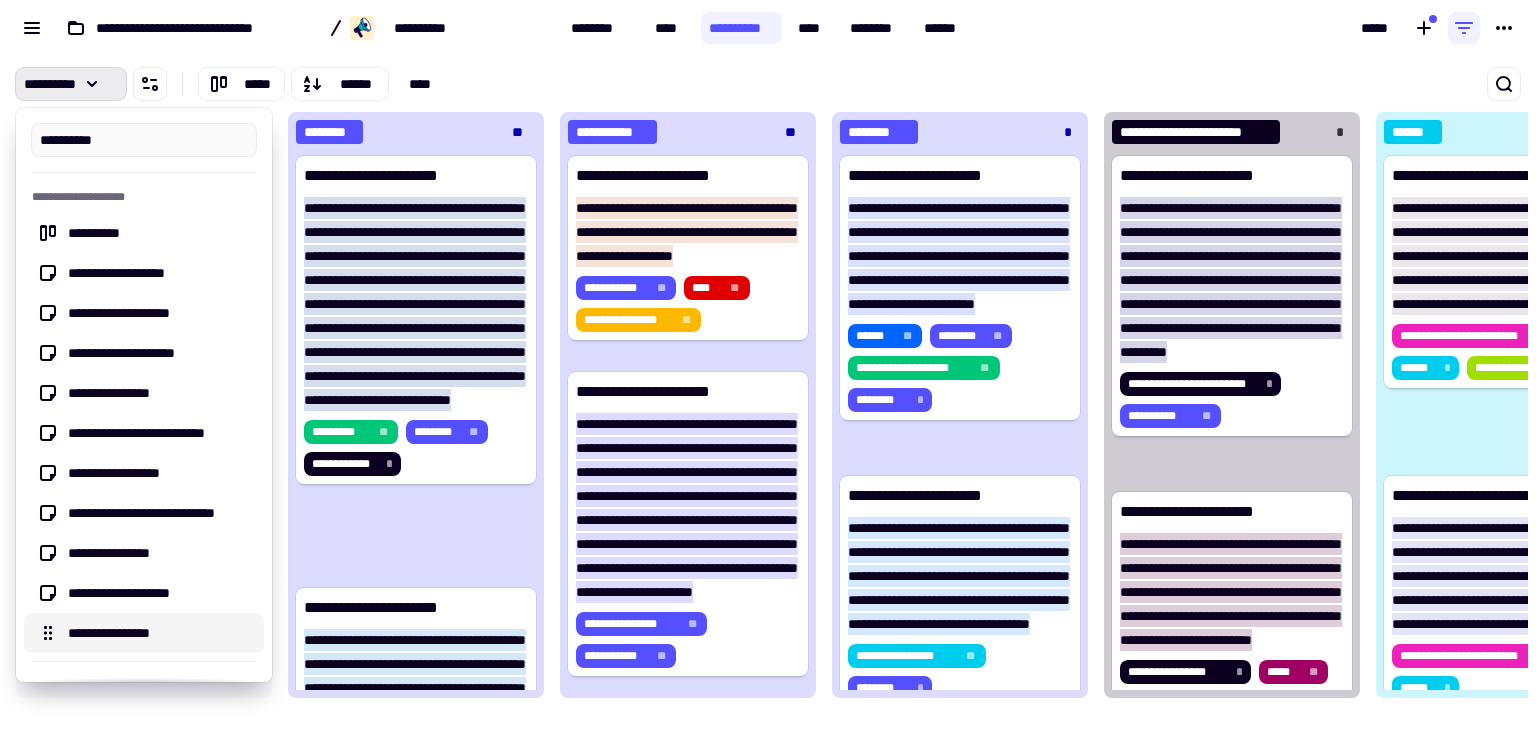 click on "**********" at bounding box center [160, 633] 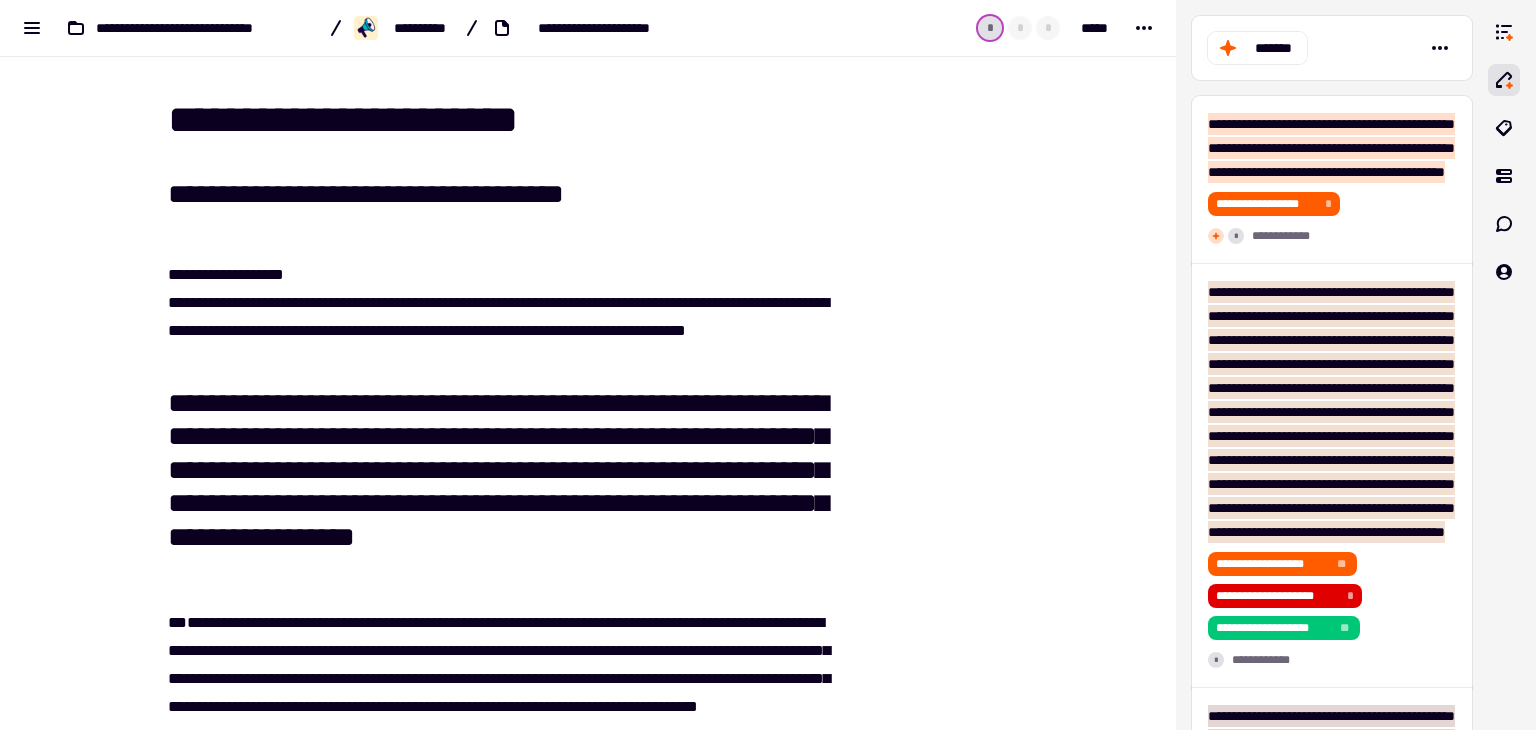 scroll, scrollTop: 0, scrollLeft: 0, axis: both 